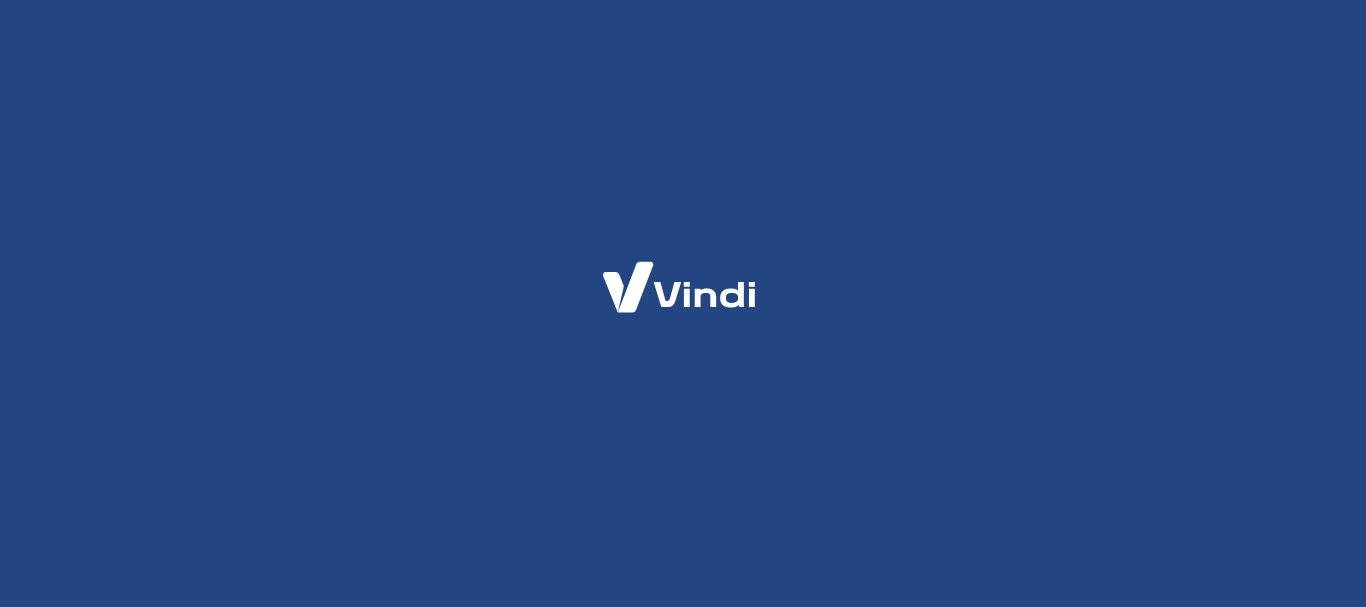 scroll, scrollTop: 0, scrollLeft: 0, axis: both 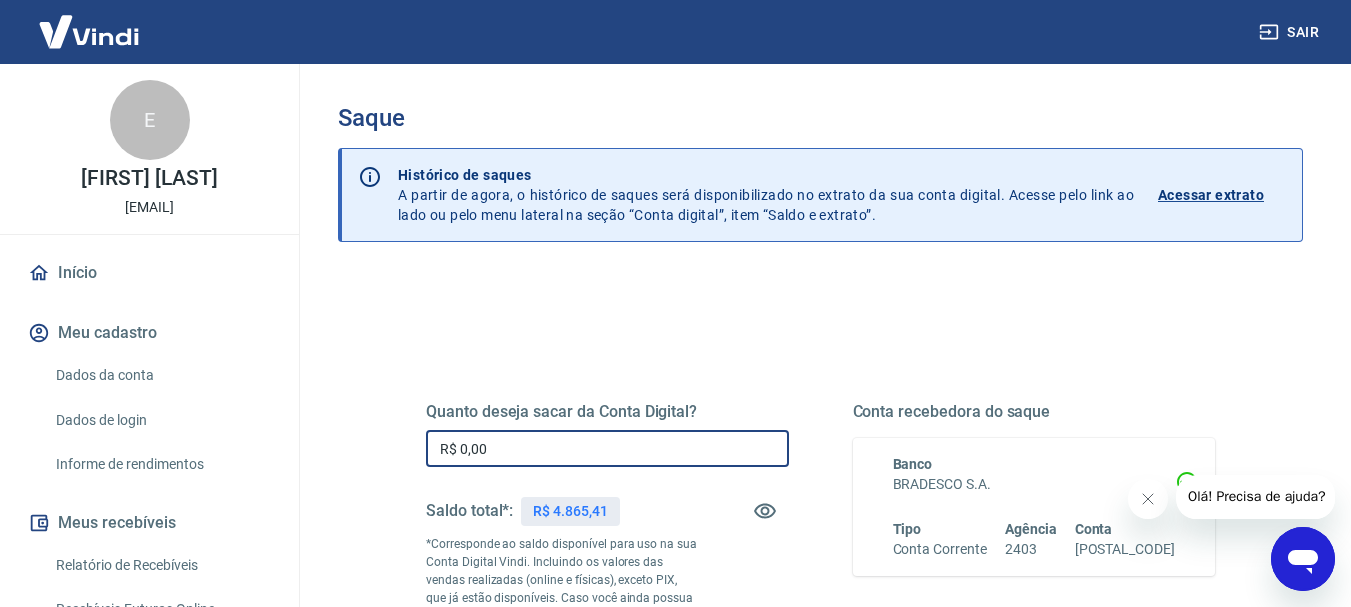 click on "R$ 0,00" at bounding box center (607, 448) 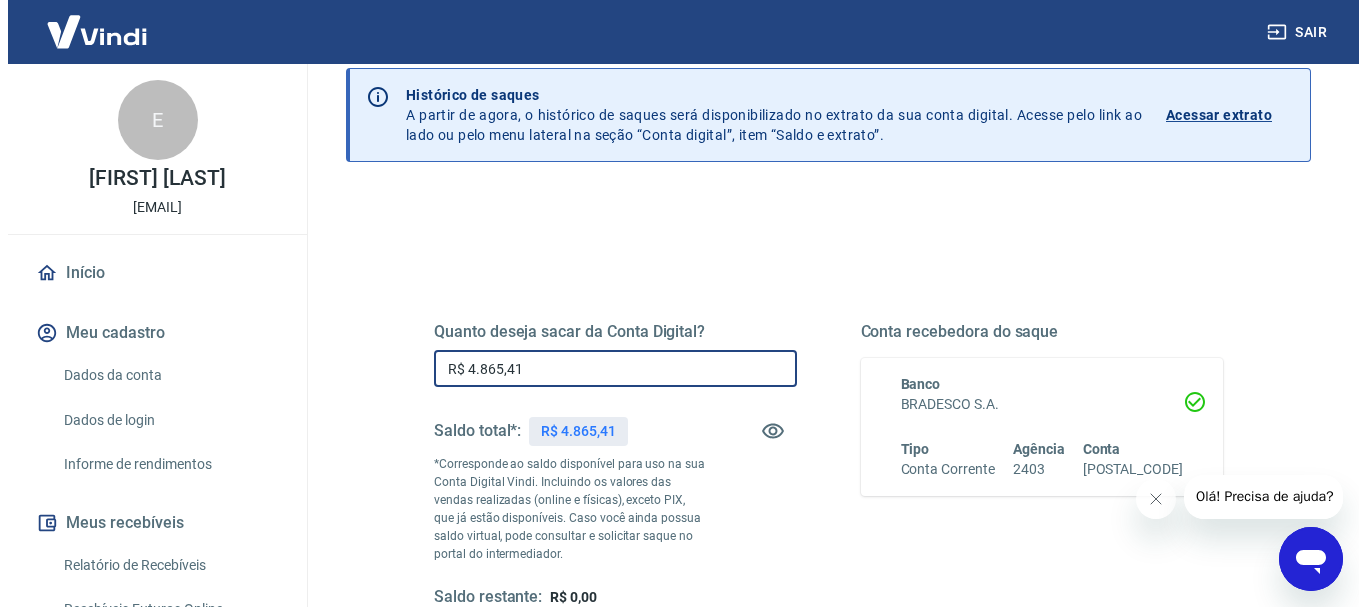 scroll, scrollTop: 200, scrollLeft: 0, axis: vertical 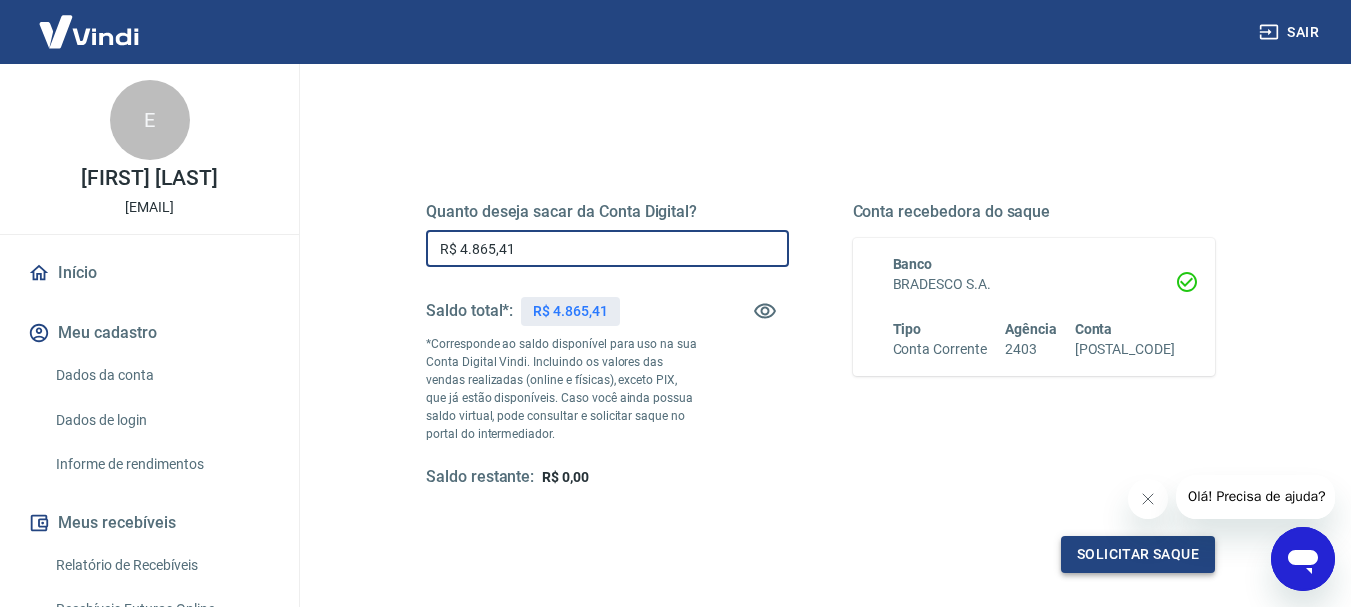 type on "R$ 4.865,41" 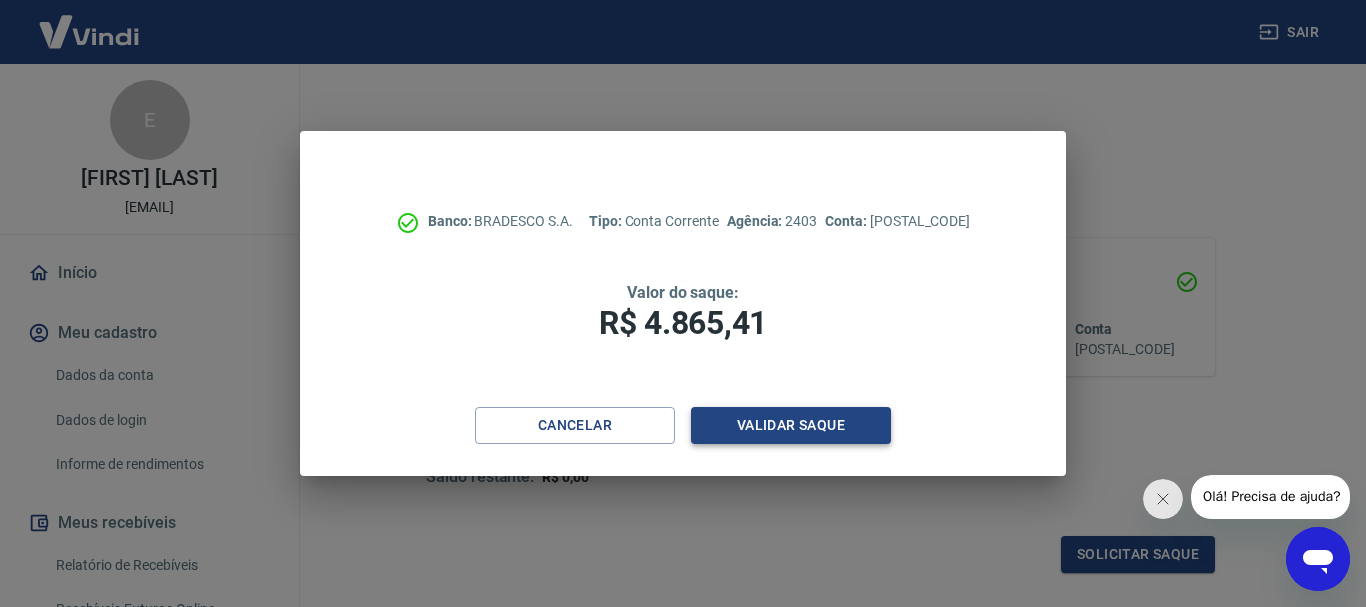 click on "Validar saque" at bounding box center [791, 425] 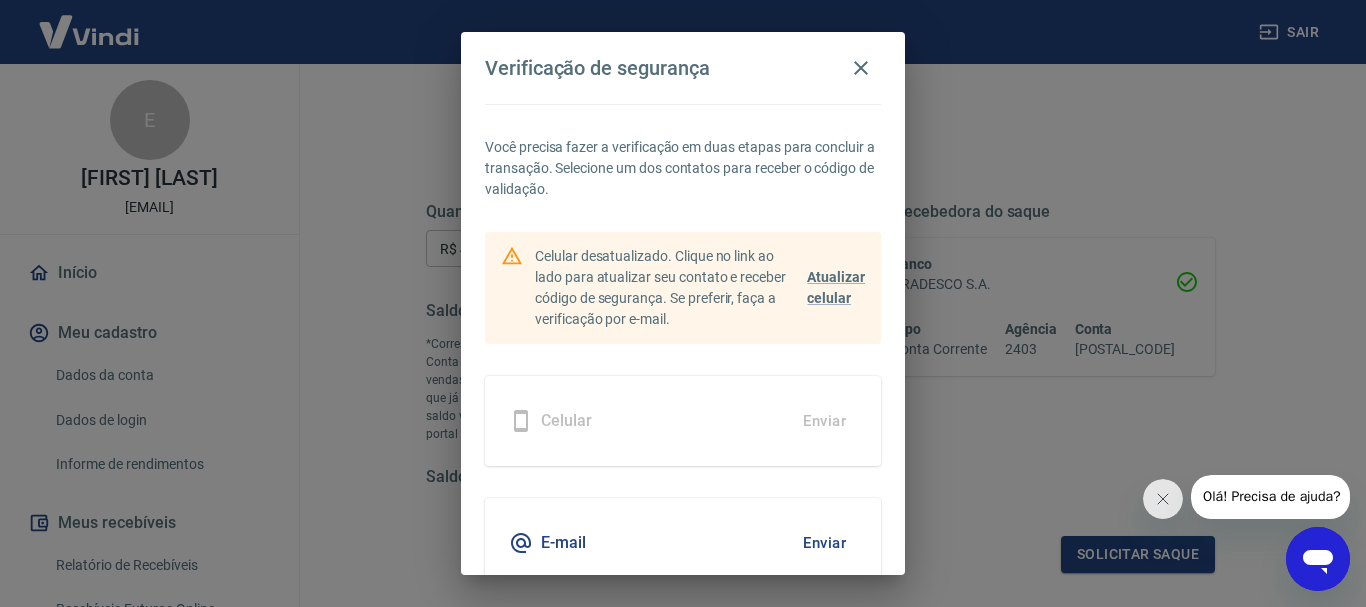 scroll, scrollTop: 87, scrollLeft: 0, axis: vertical 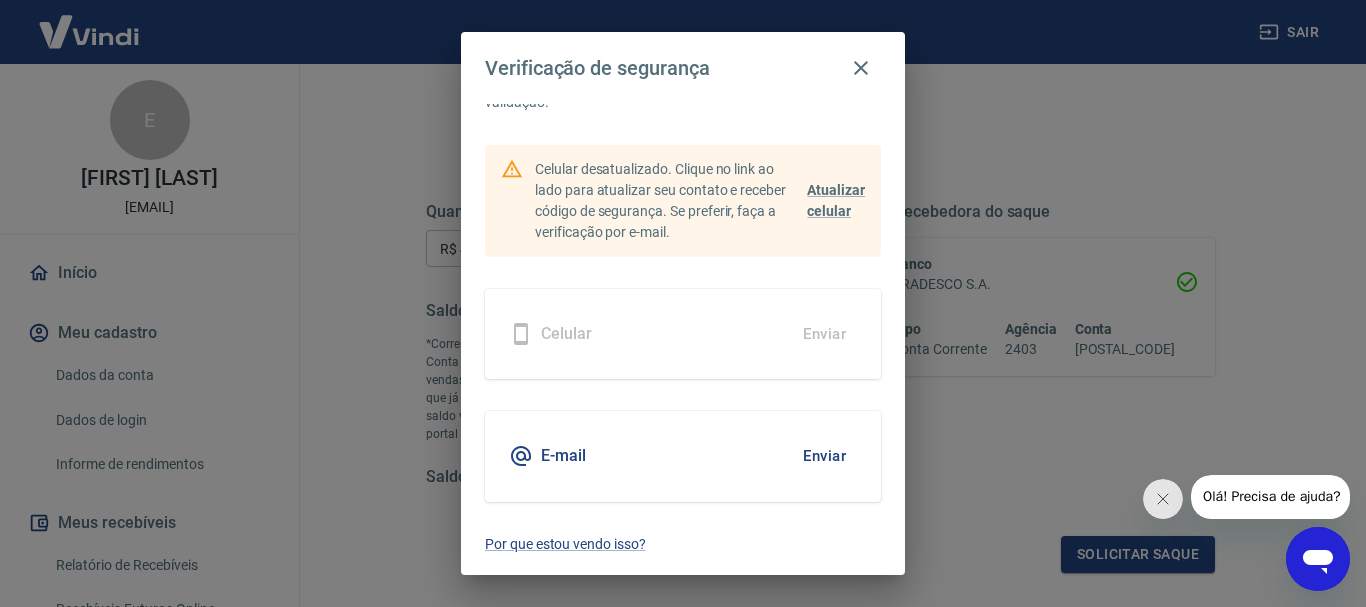 click on "Enviar" at bounding box center [824, 456] 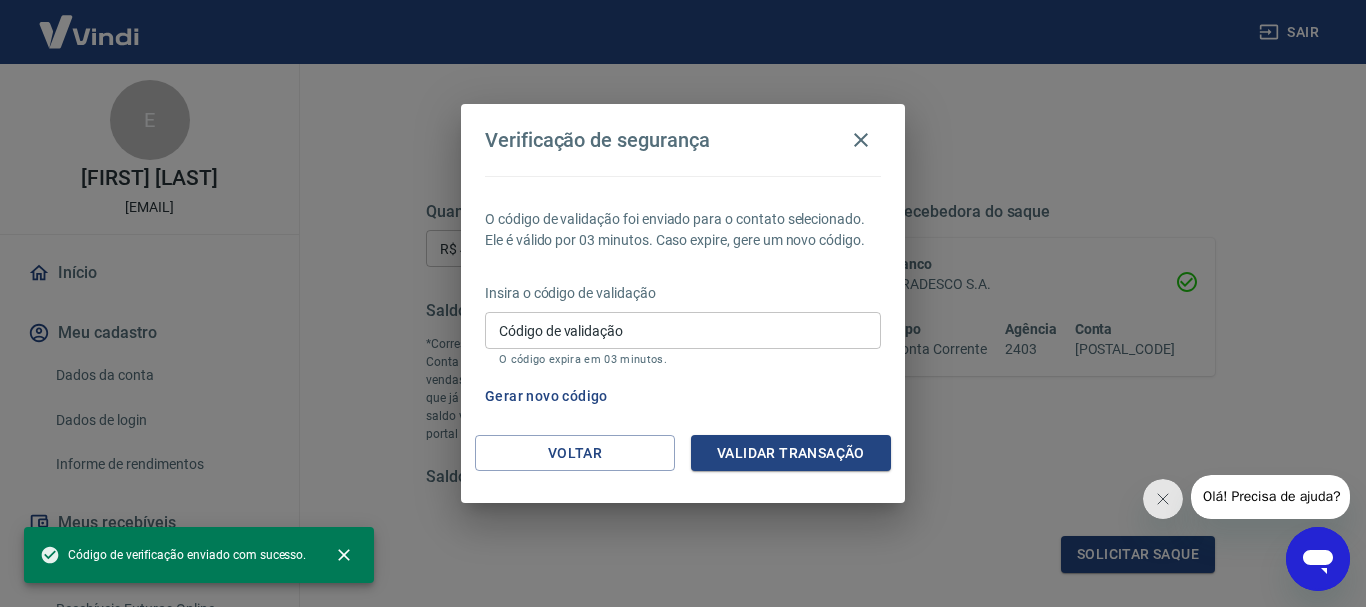 click on "Código de validação" at bounding box center (683, 330) 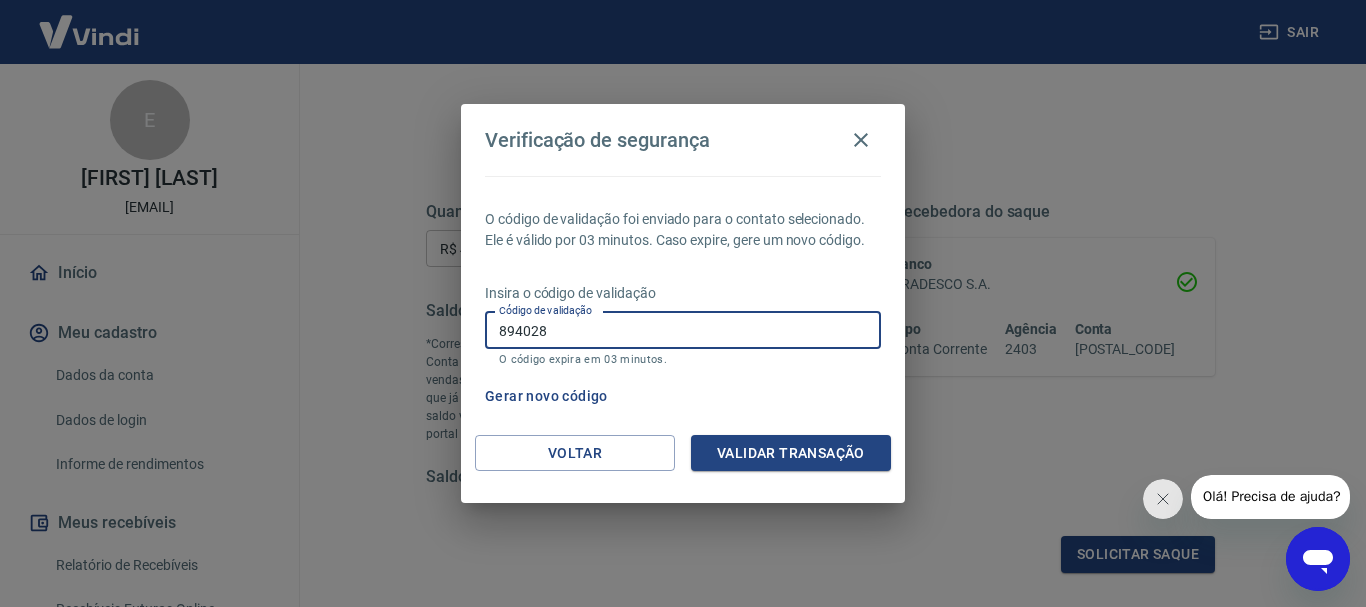 type on "894028" 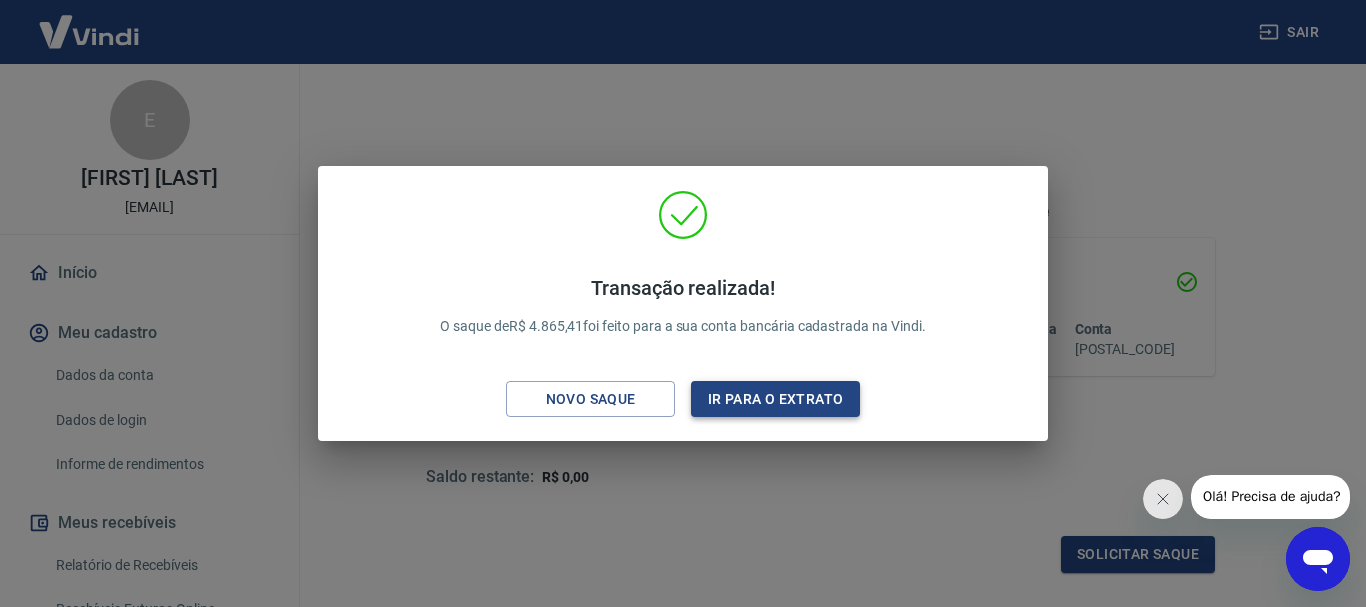 click on "Ir para o extrato" at bounding box center (775, 399) 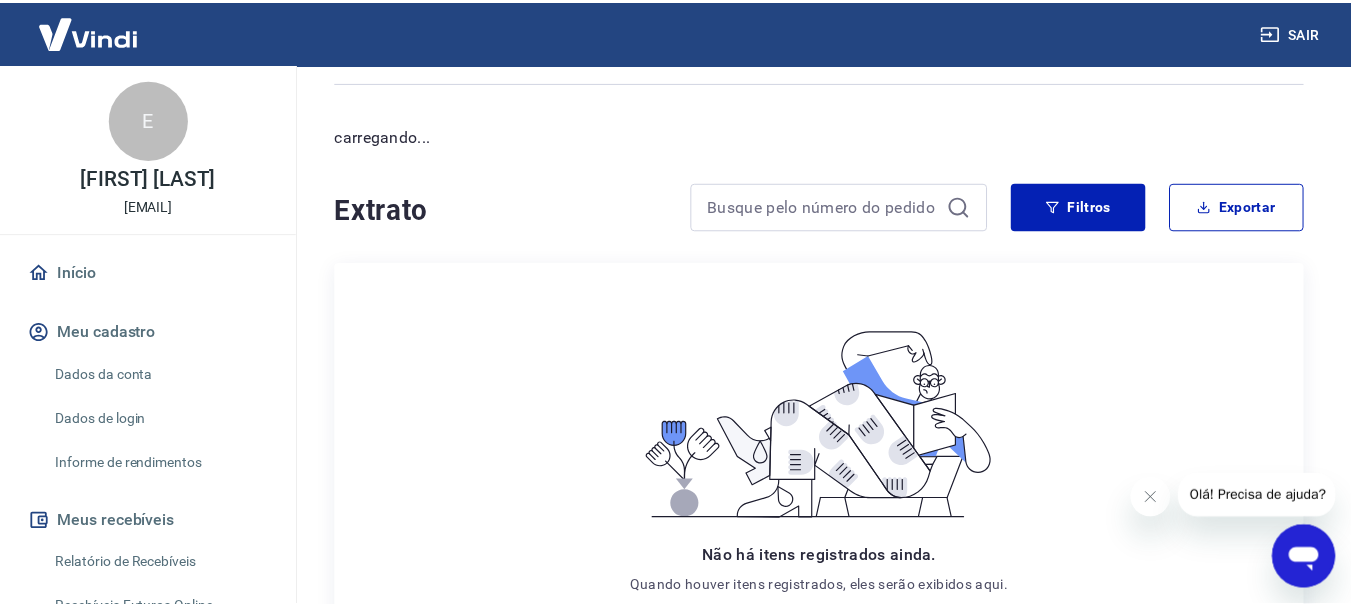 scroll, scrollTop: 0, scrollLeft: 0, axis: both 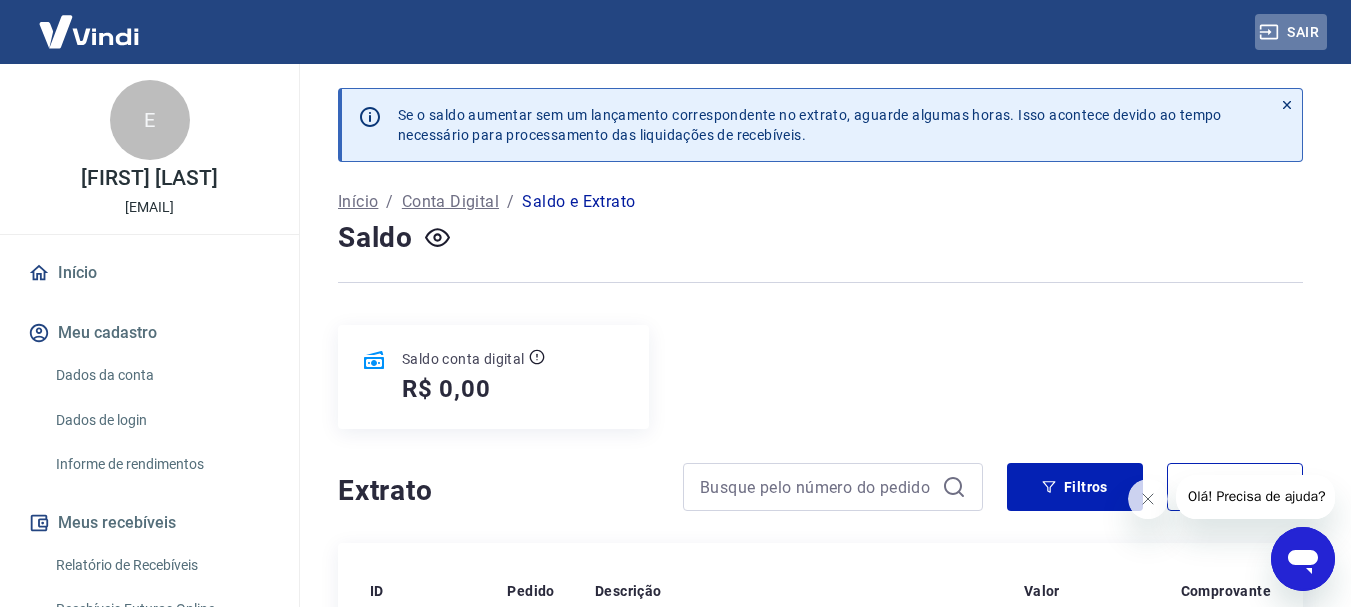 click on "Sair" at bounding box center [1291, 32] 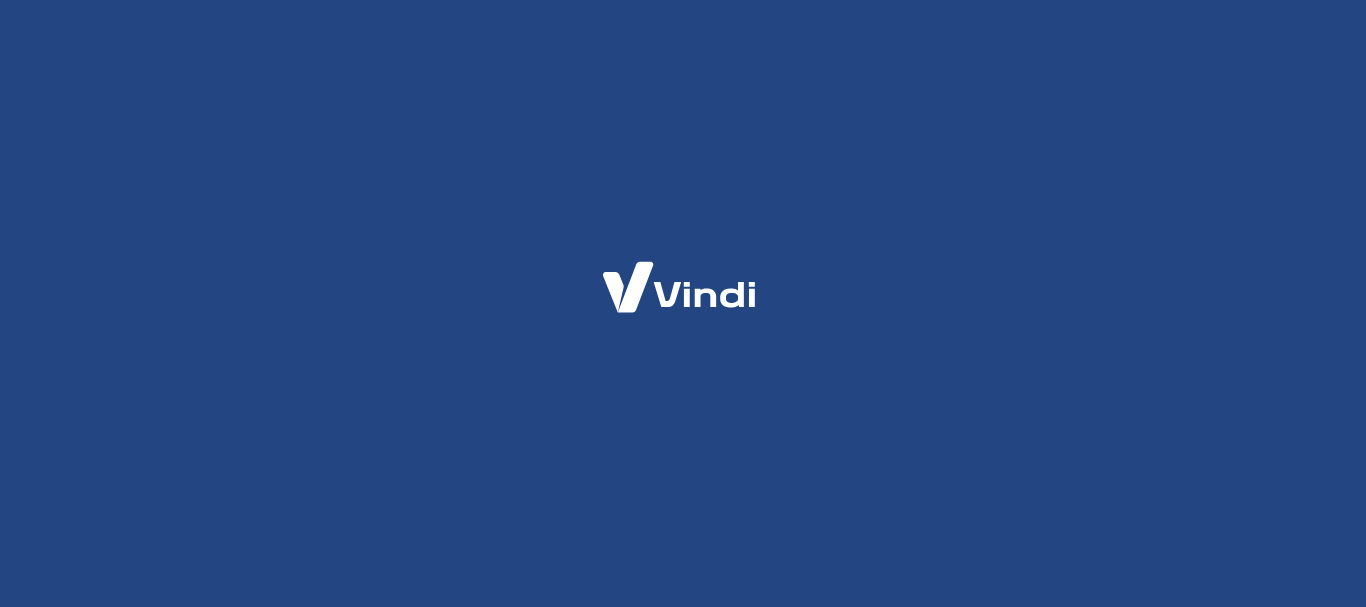 scroll, scrollTop: 0, scrollLeft: 0, axis: both 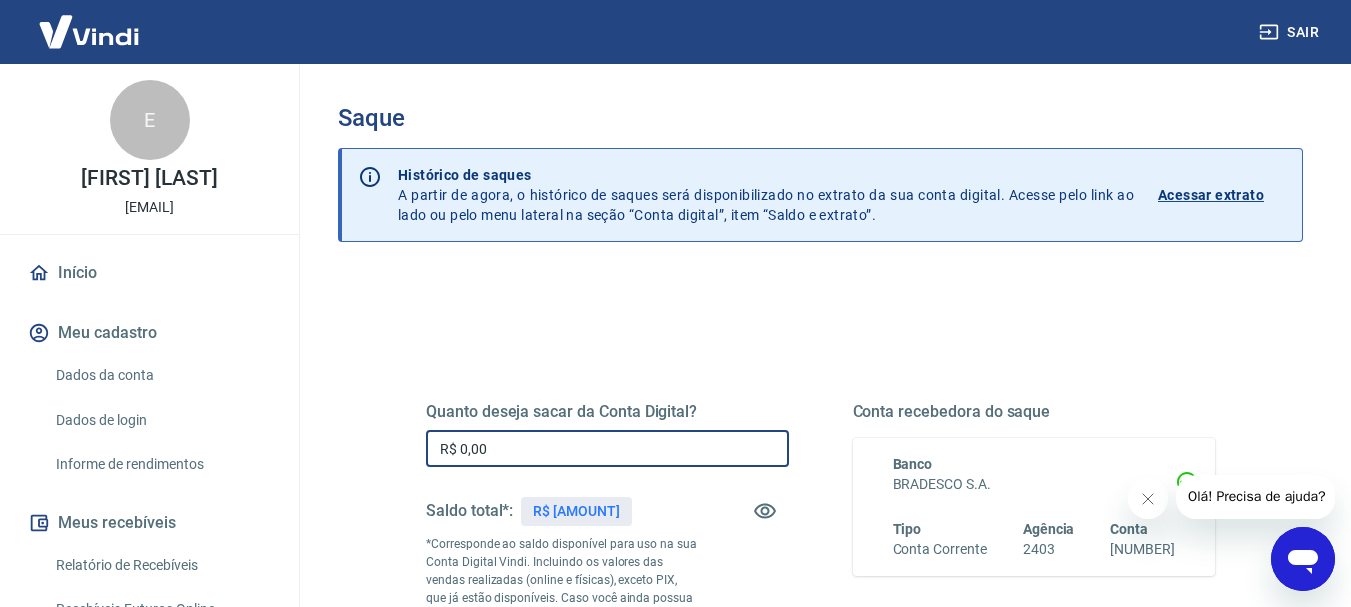 click on "R$ 0,00" at bounding box center [607, 448] 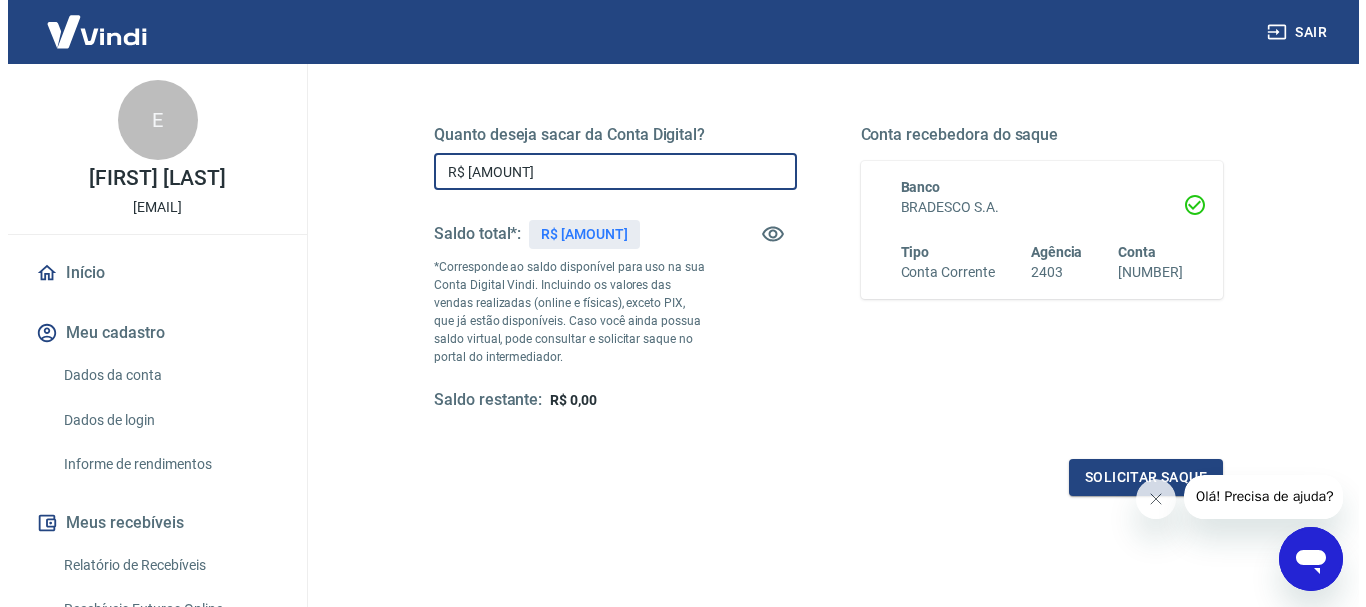 scroll, scrollTop: 300, scrollLeft: 0, axis: vertical 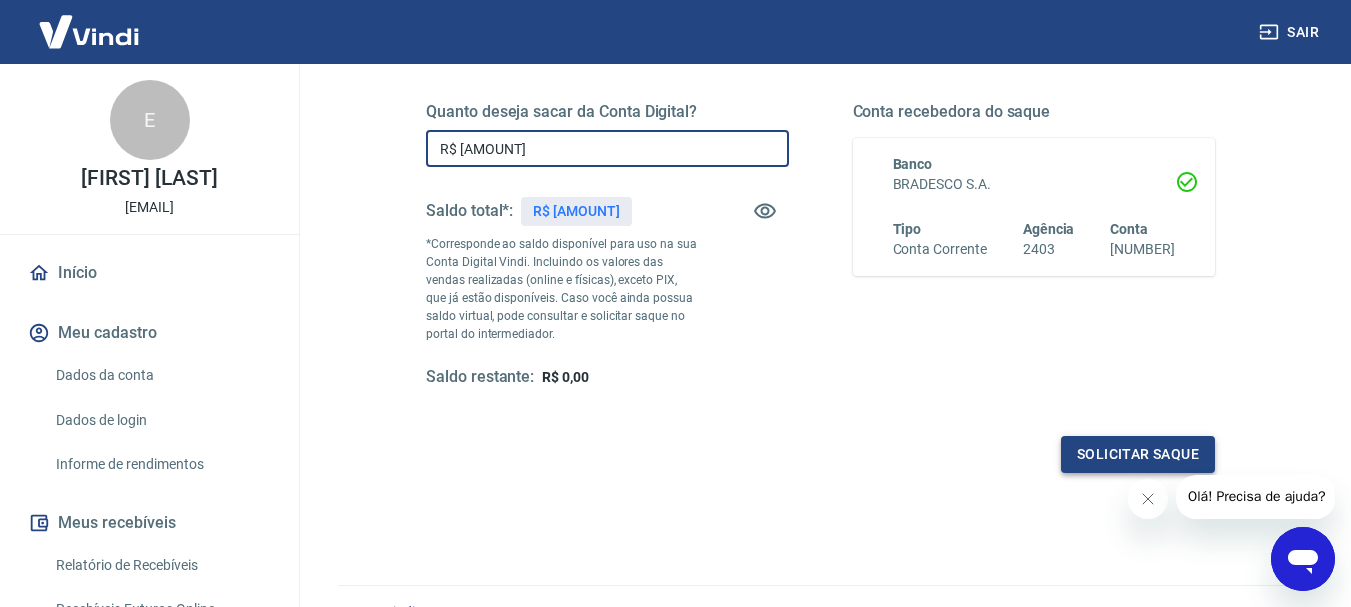 type on "R$ 2.374,92" 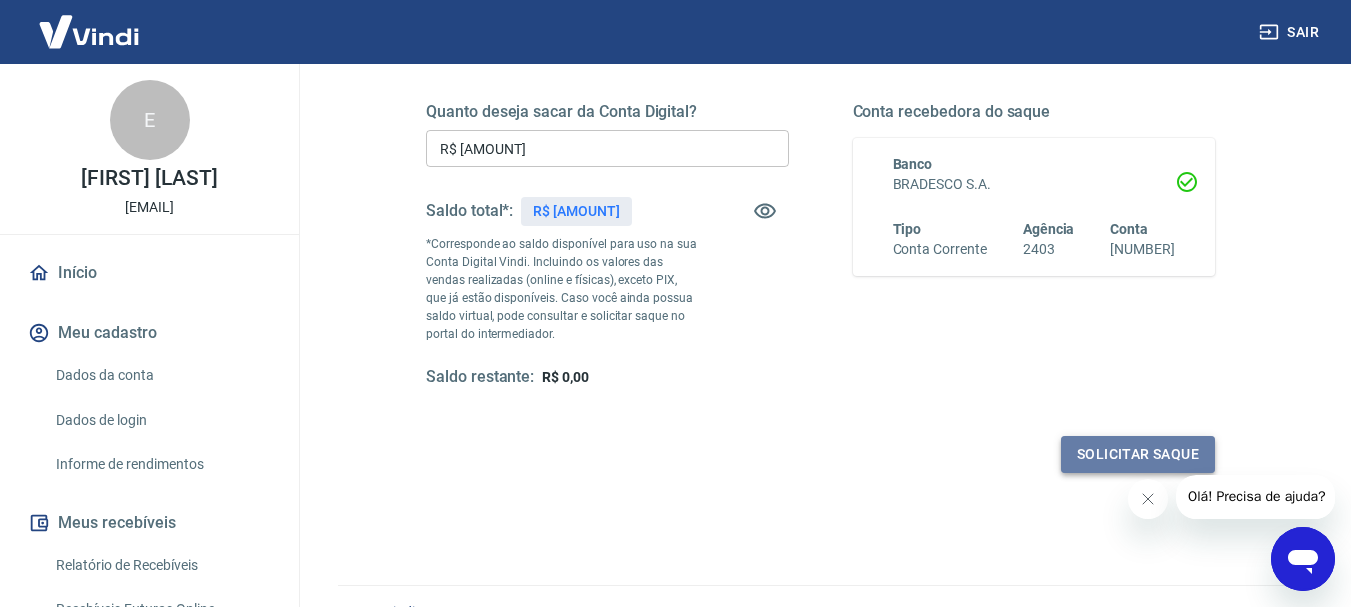 click on "Solicitar saque" at bounding box center (1138, 454) 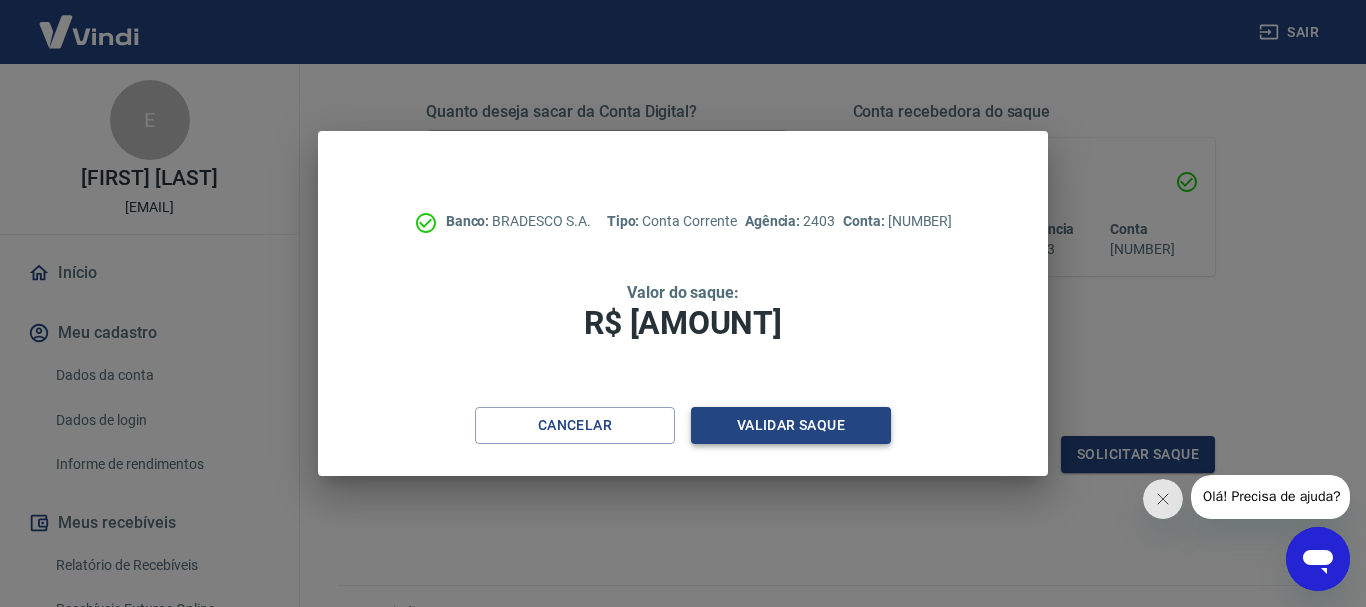 click on "Validar saque" at bounding box center [791, 425] 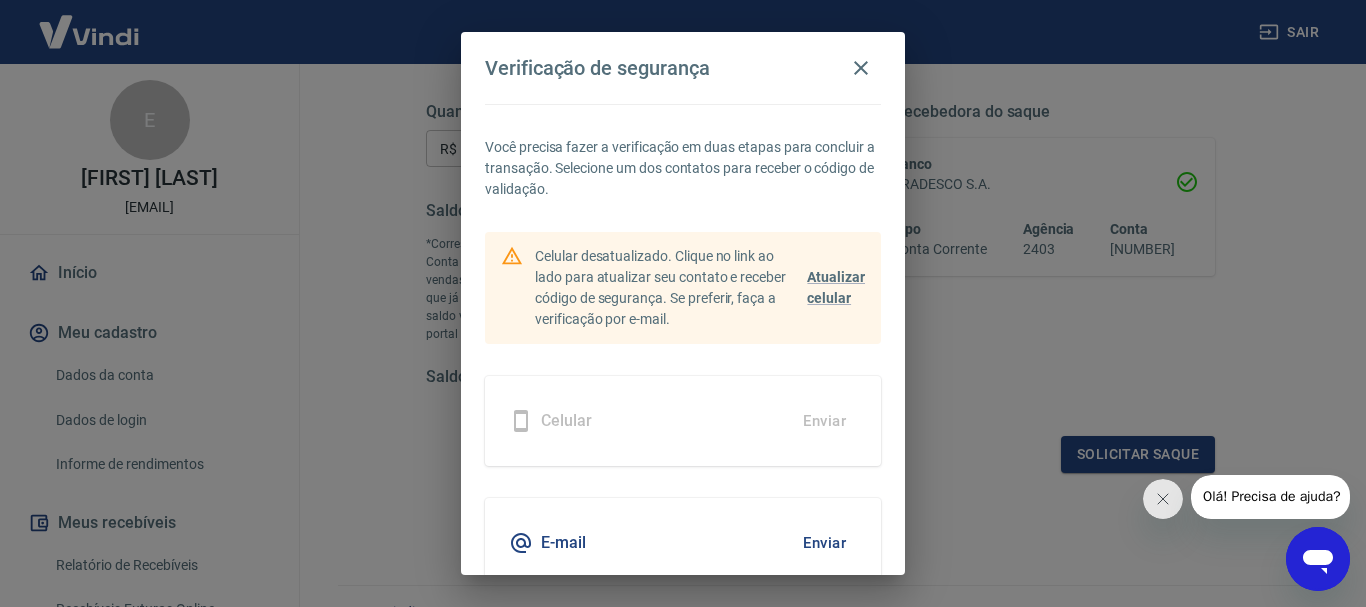scroll, scrollTop: 87, scrollLeft: 0, axis: vertical 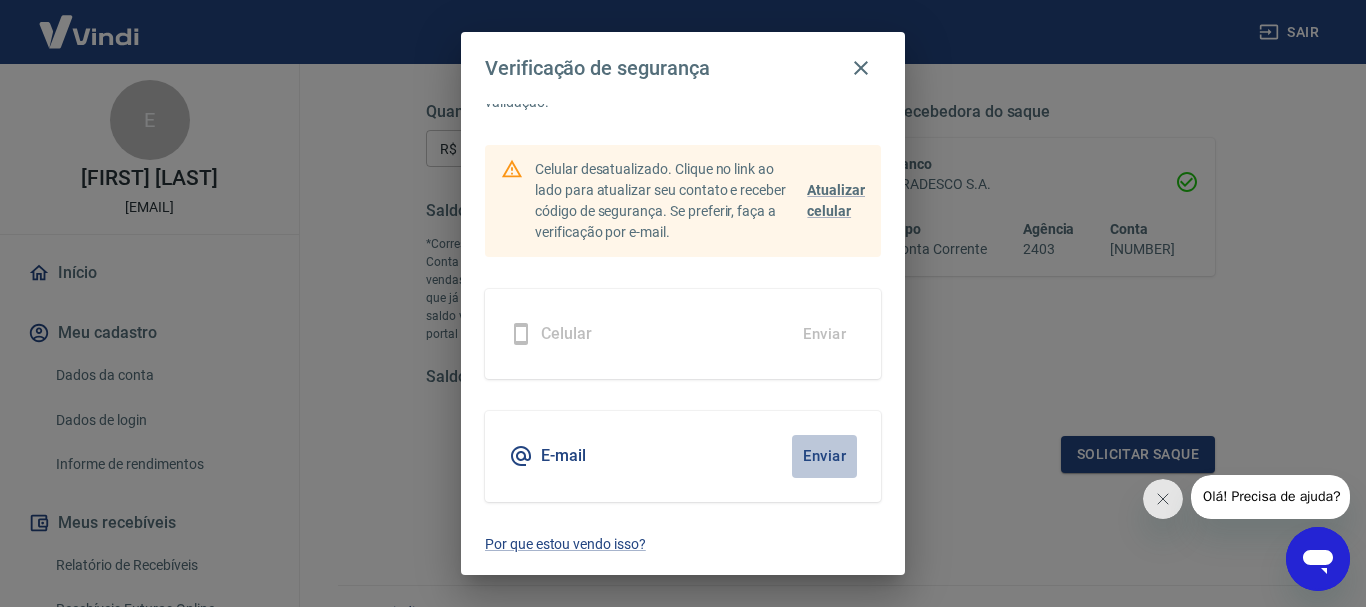 click on "Enviar" at bounding box center [824, 456] 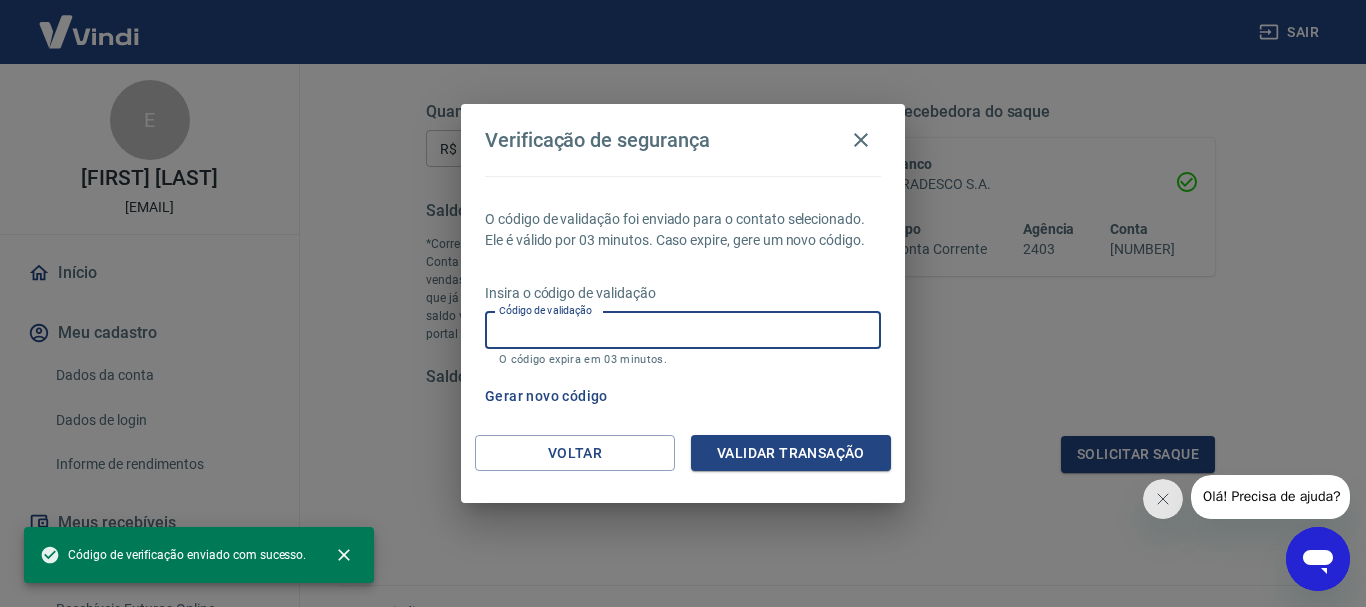 click on "Código de validação" at bounding box center [683, 330] 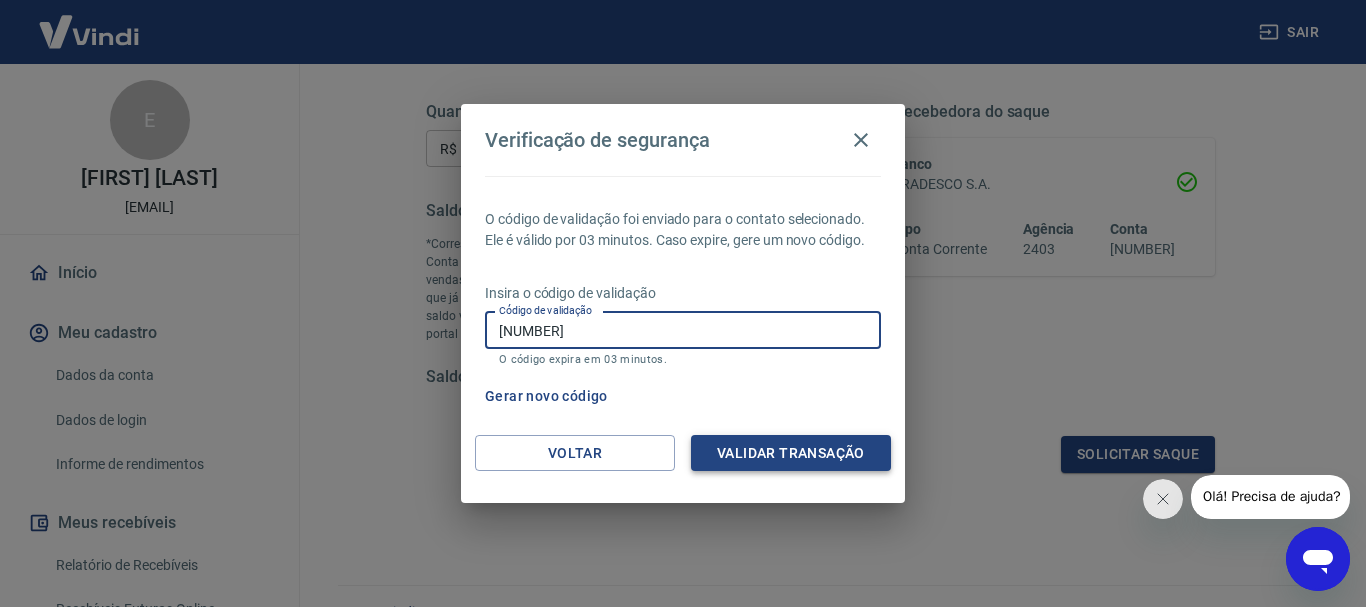 type on "227052" 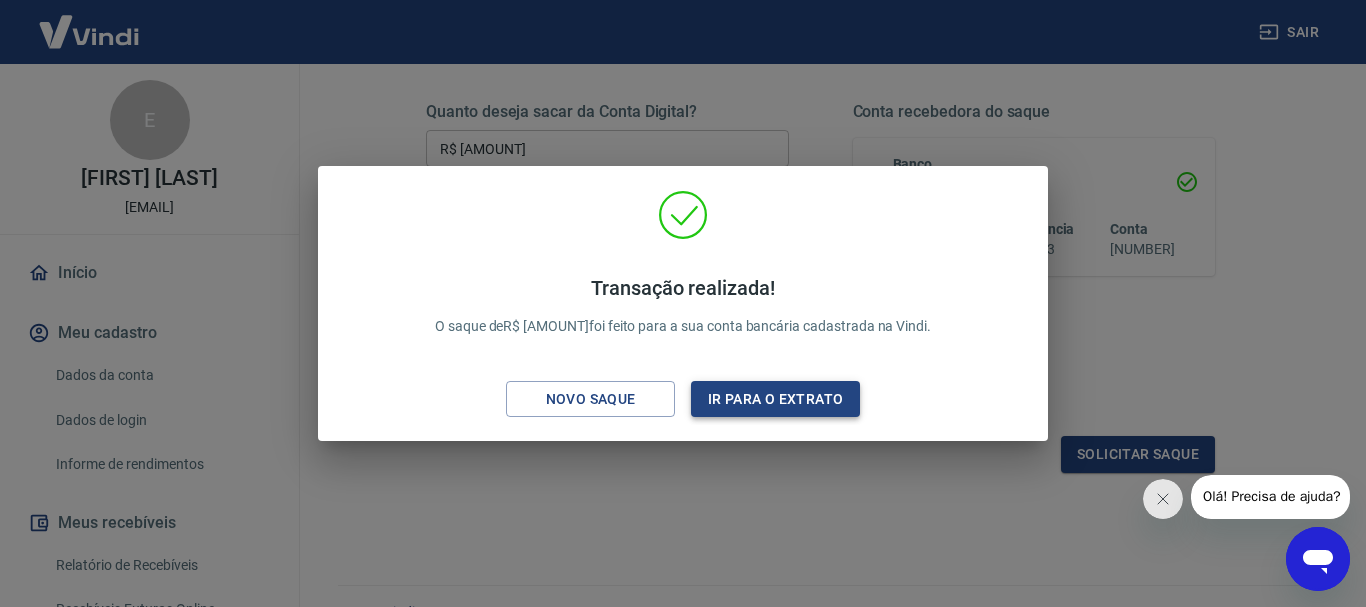 click on "Ir para o extrato" at bounding box center (775, 399) 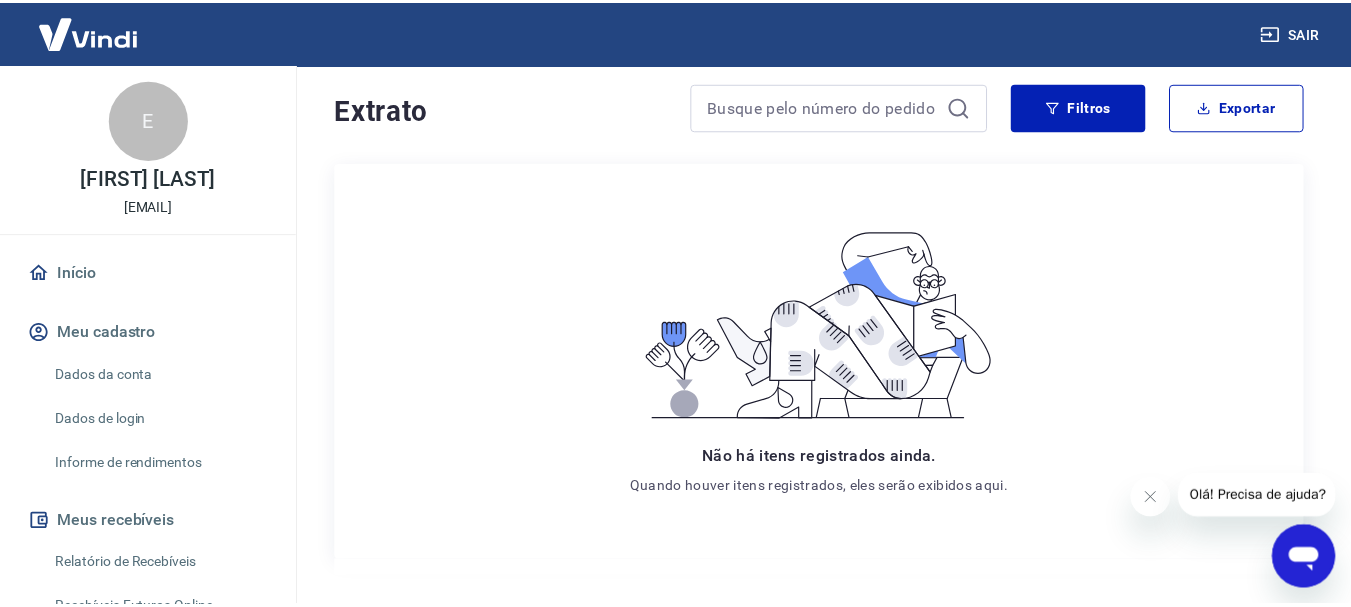 scroll, scrollTop: 0, scrollLeft: 0, axis: both 